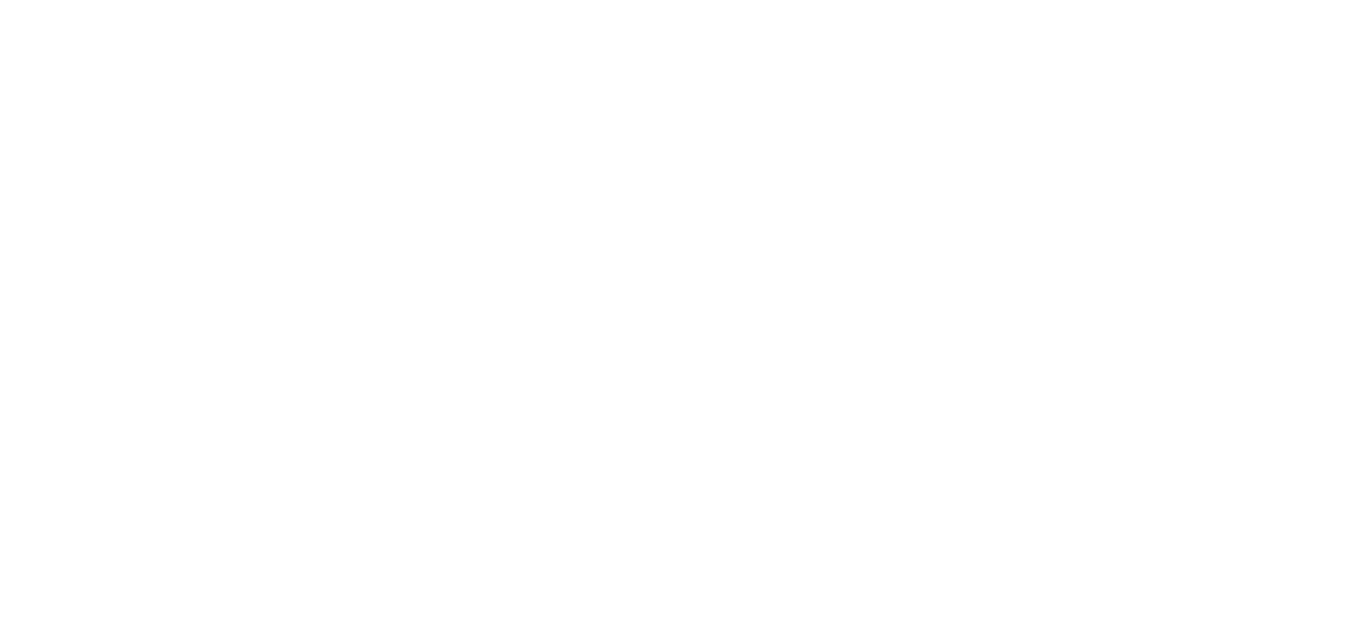 scroll, scrollTop: 0, scrollLeft: 0, axis: both 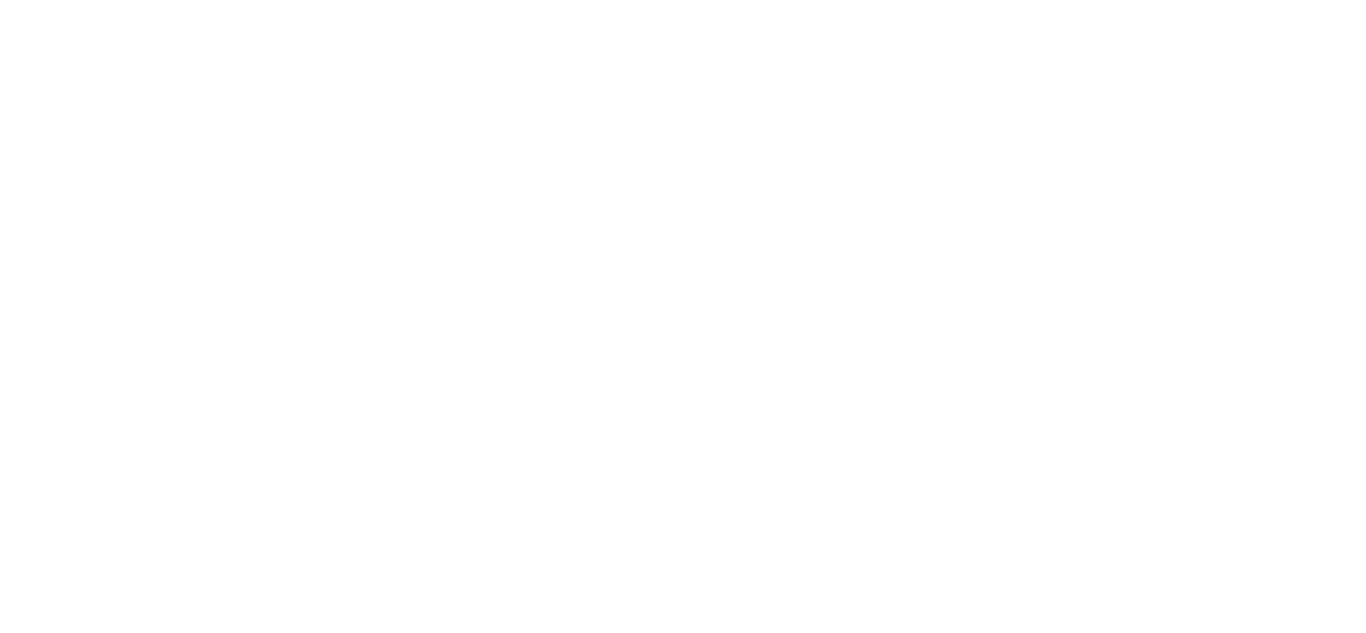 click 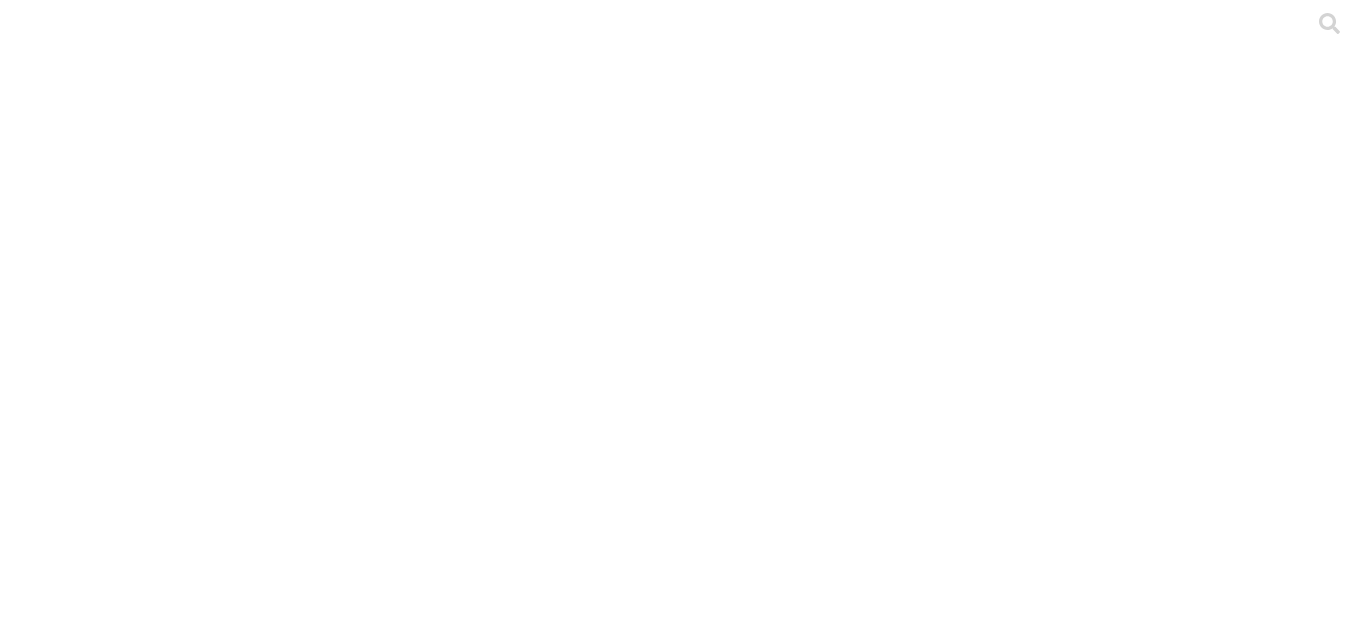 click on ".cls-1 {
fill: #d6d6d6;
}
ETL" at bounding box center (683, 2983) 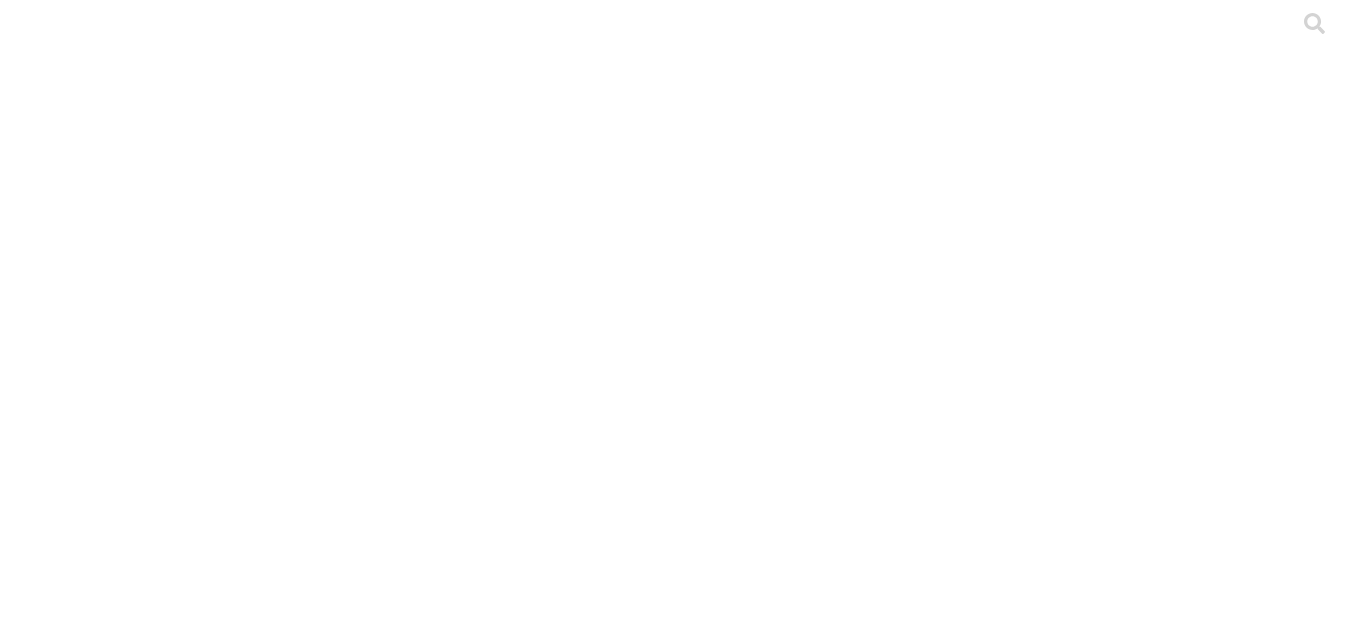 click on ".cls-1 {
fill: #d6d6d6;
}
BLE" at bounding box center (675, 2963) 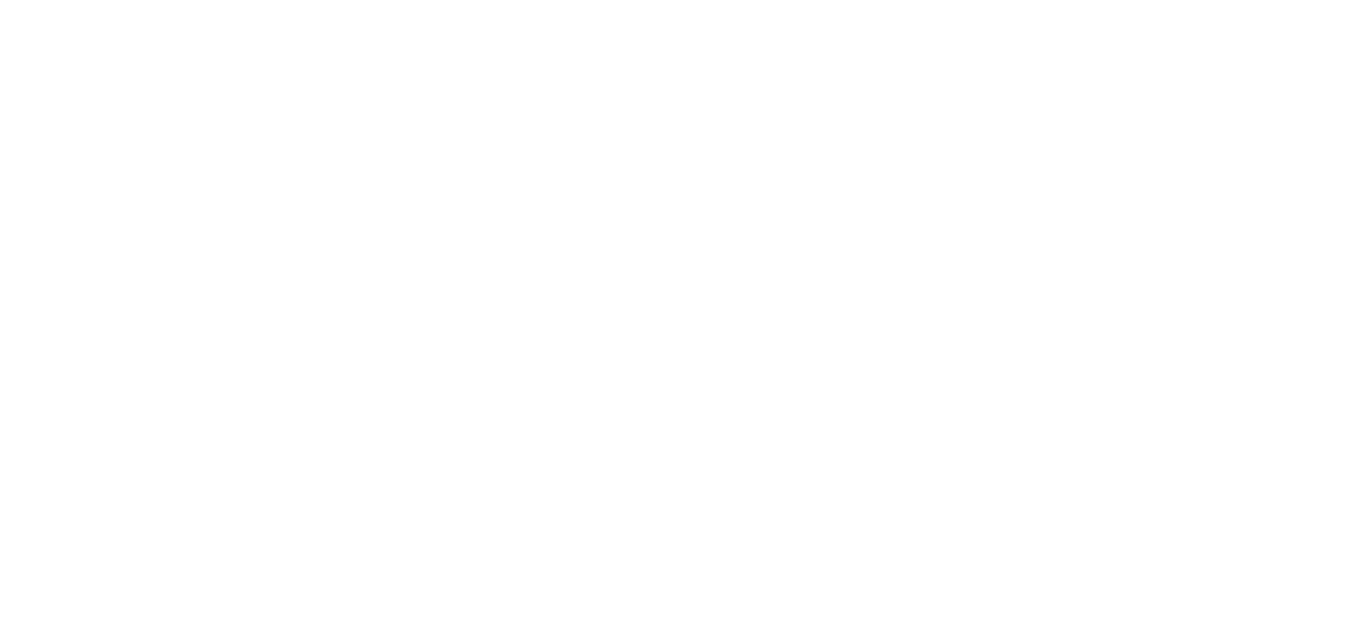 scroll, scrollTop: 31, scrollLeft: 0, axis: vertical 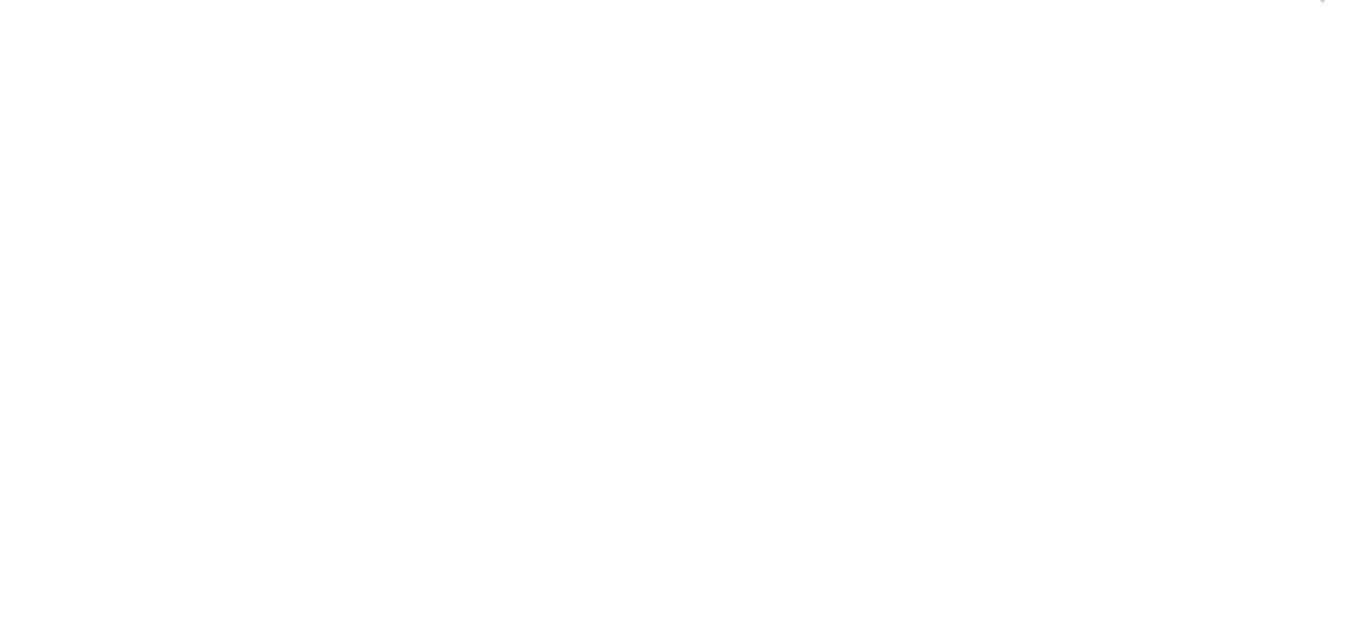 click on "Main" at bounding box center [25, 2172] 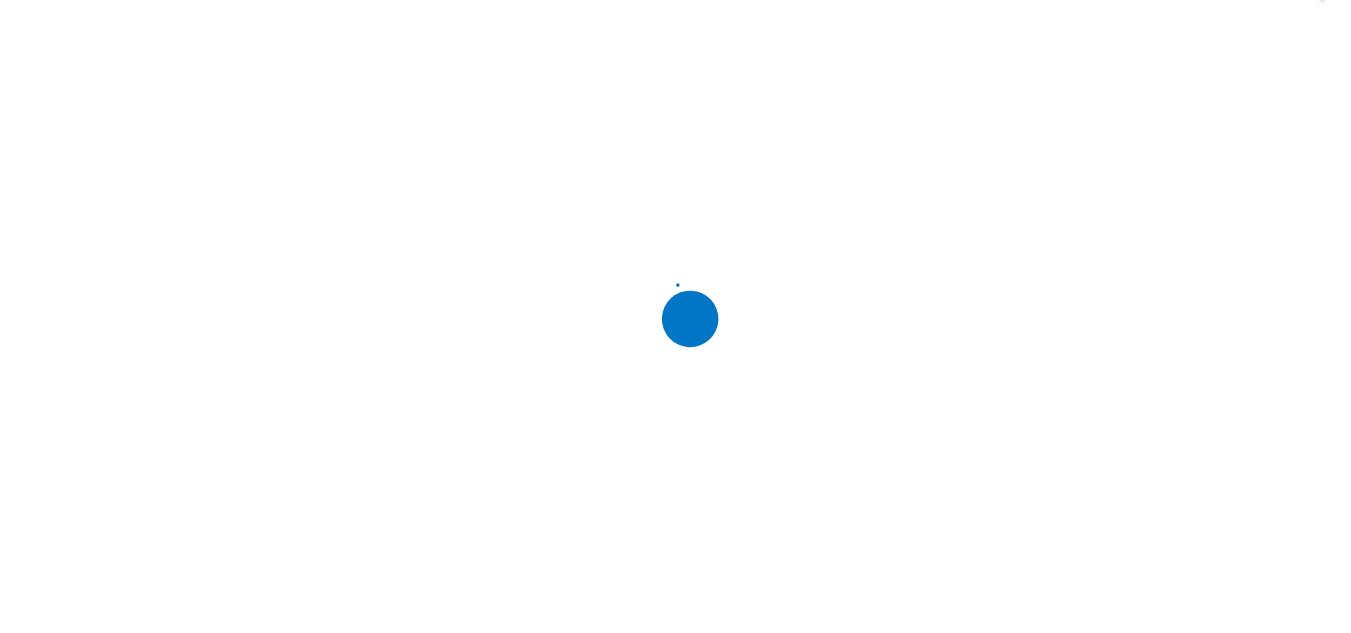 scroll, scrollTop: 0, scrollLeft: 0, axis: both 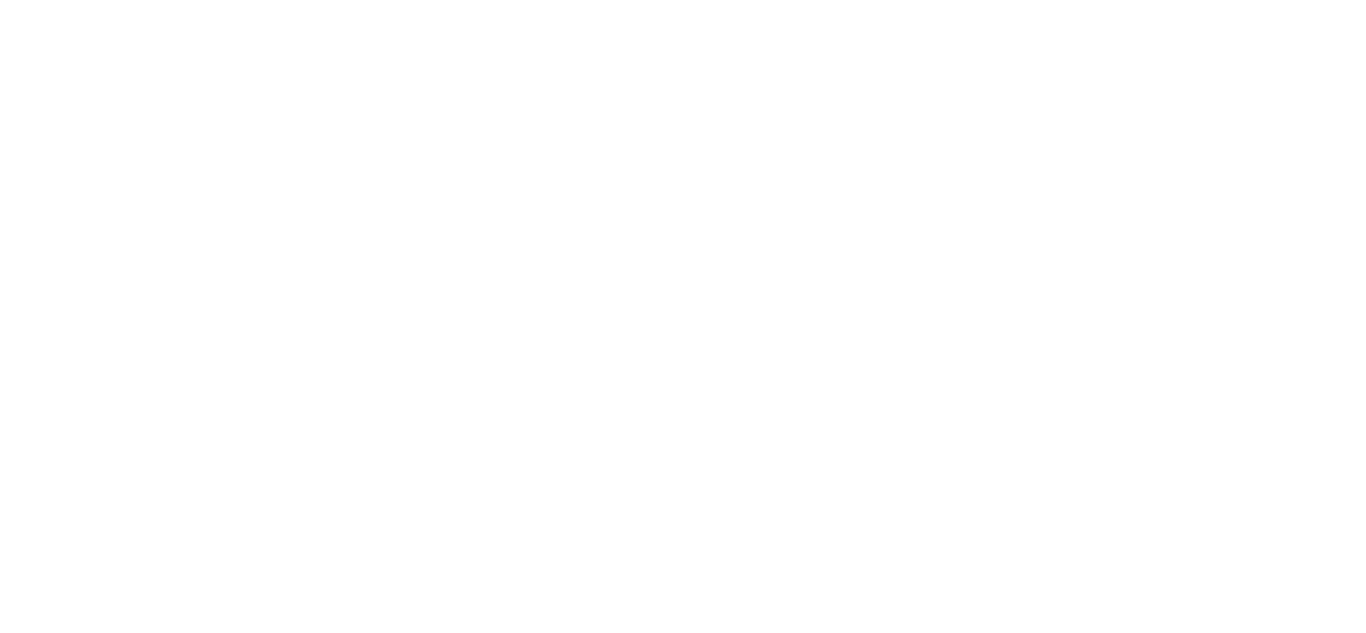 click on "Submit" at bounding box center (375, 2429) 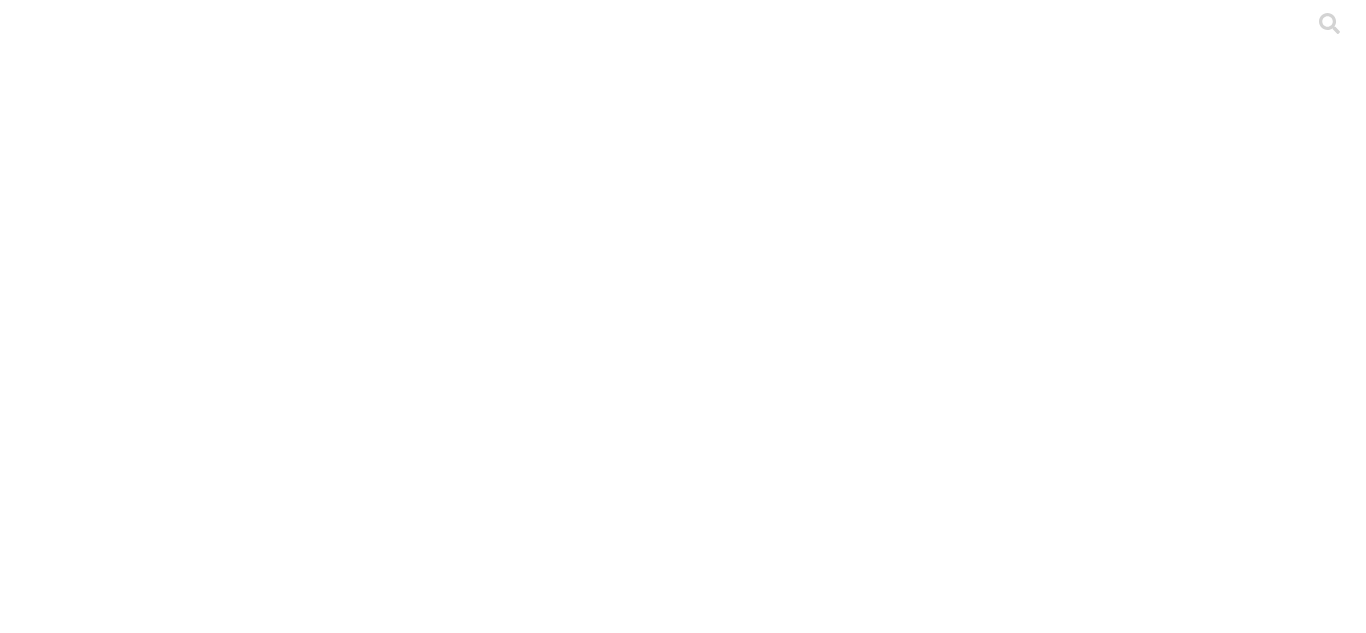 click on ".cls-1 {
fill: #d6d6d6;
}
ETL" at bounding box center [683, 2983] 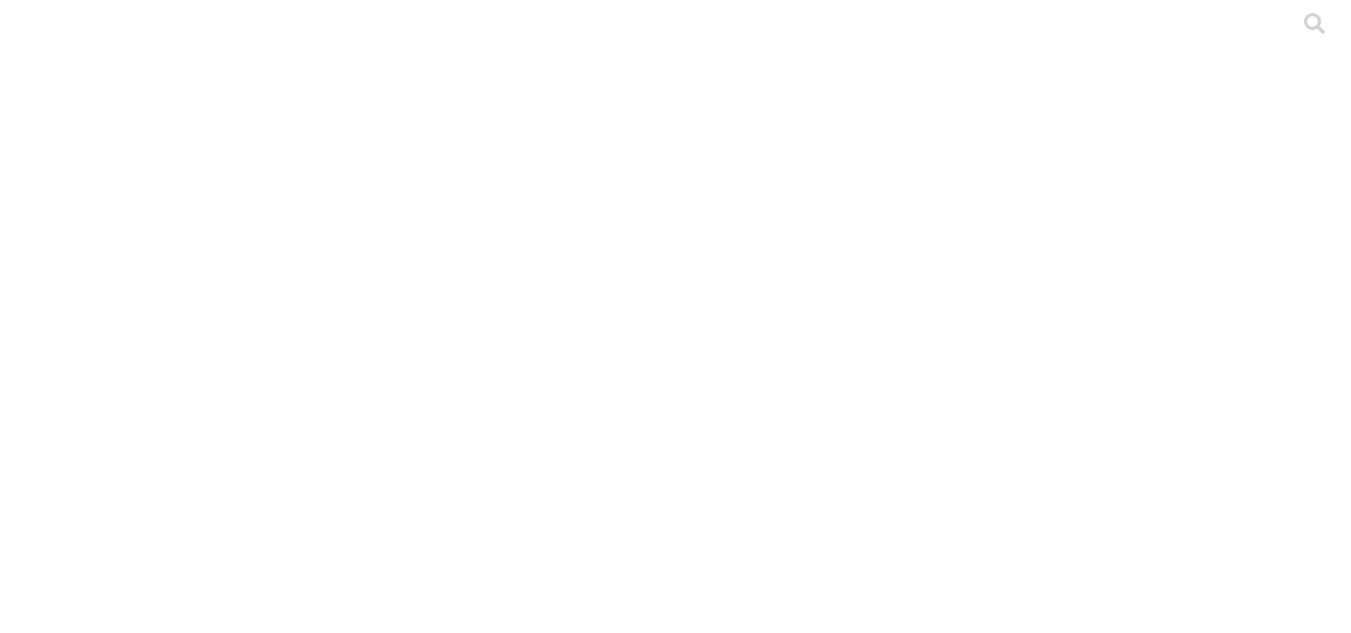 click on ".cls-1 {
fill: #d6d6d6;
}
BLE" at bounding box center (675, 2963) 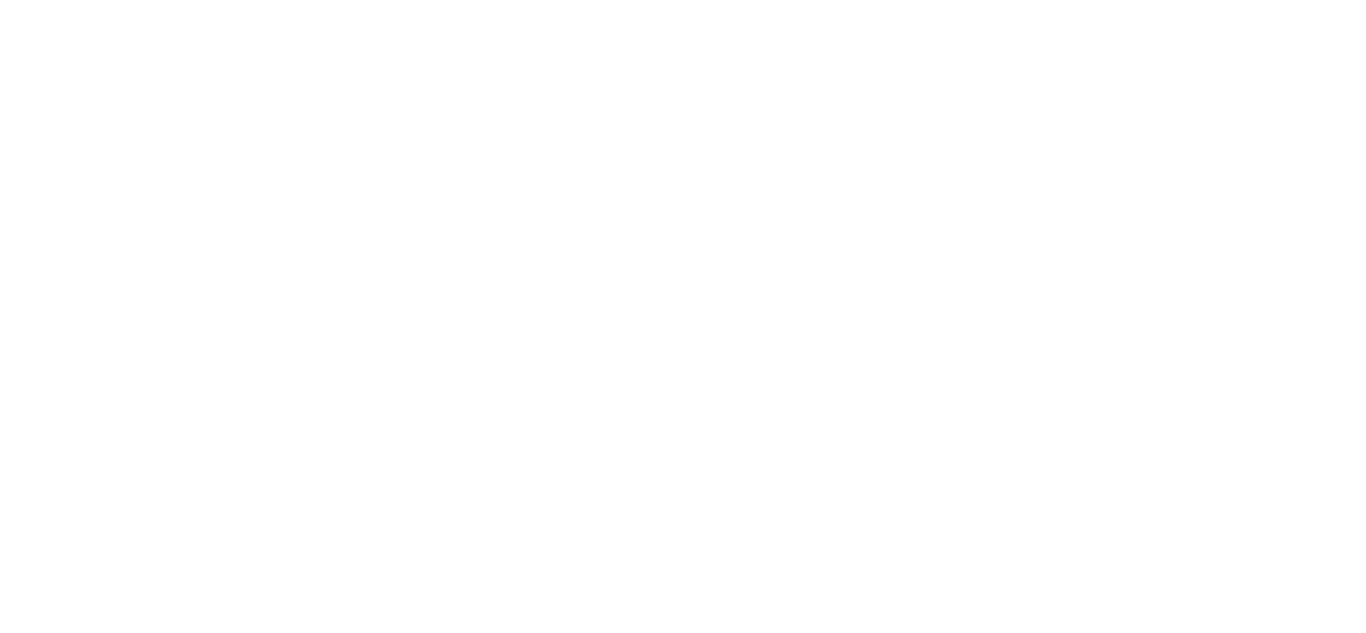 click on "Submit" at bounding box center (375, 2429) 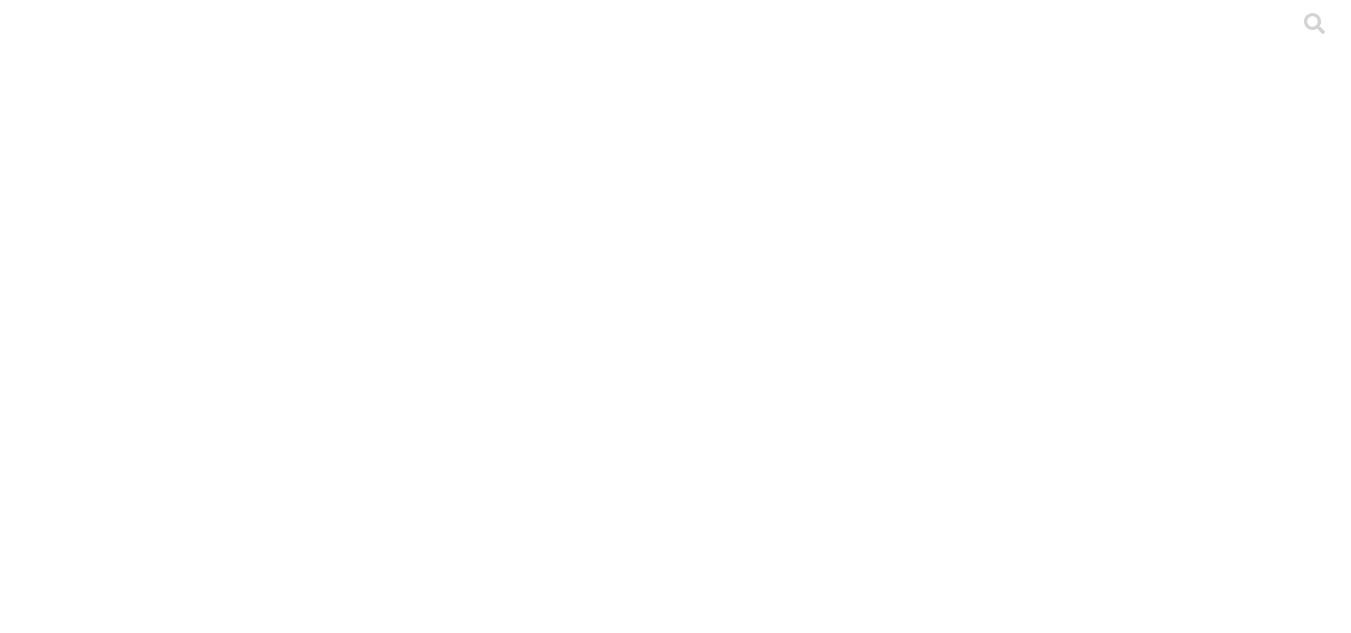 click on "Main" at bounding box center [25, 2203] 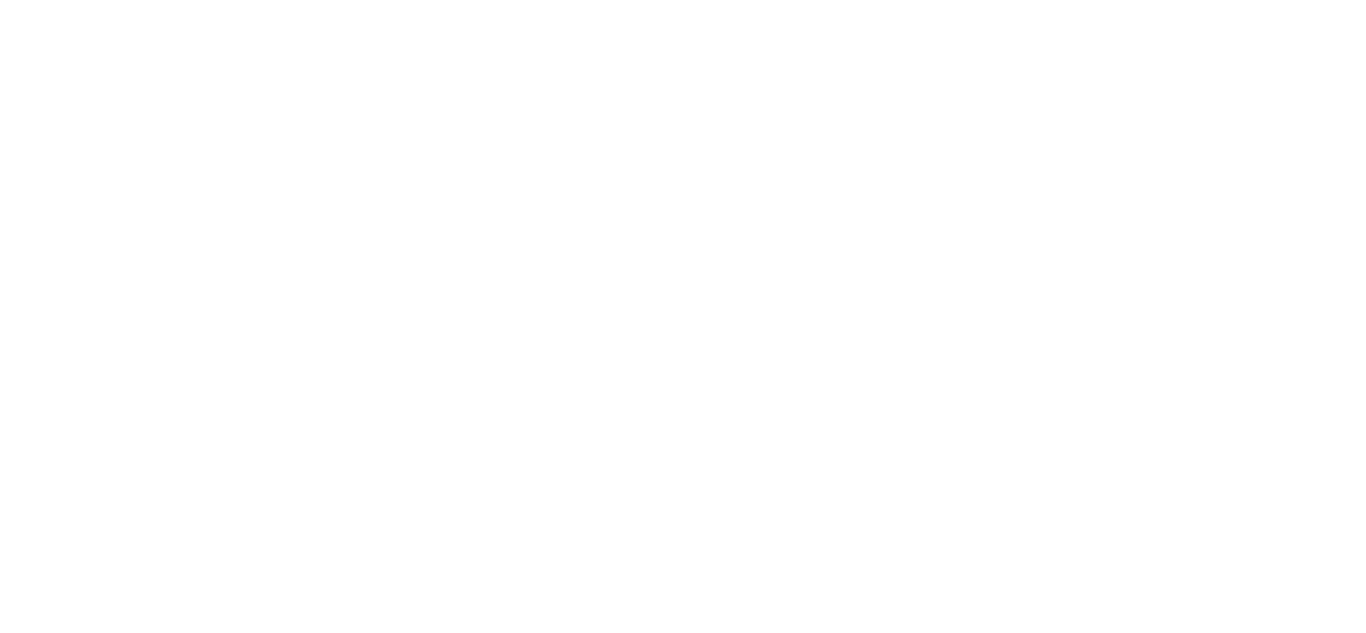 click on "Submit" at bounding box center [375, 2429] 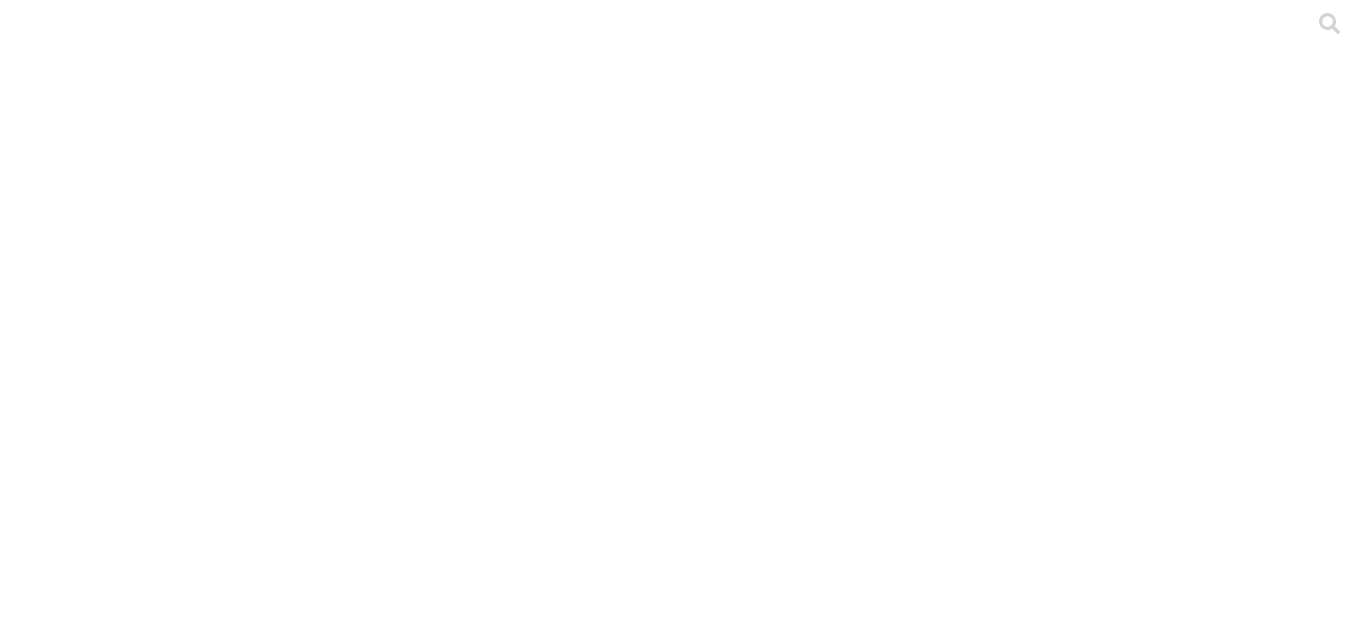 click on ".cls-1 {
fill: #d6d6d6;
}
ETL" at bounding box center [683, 2983] 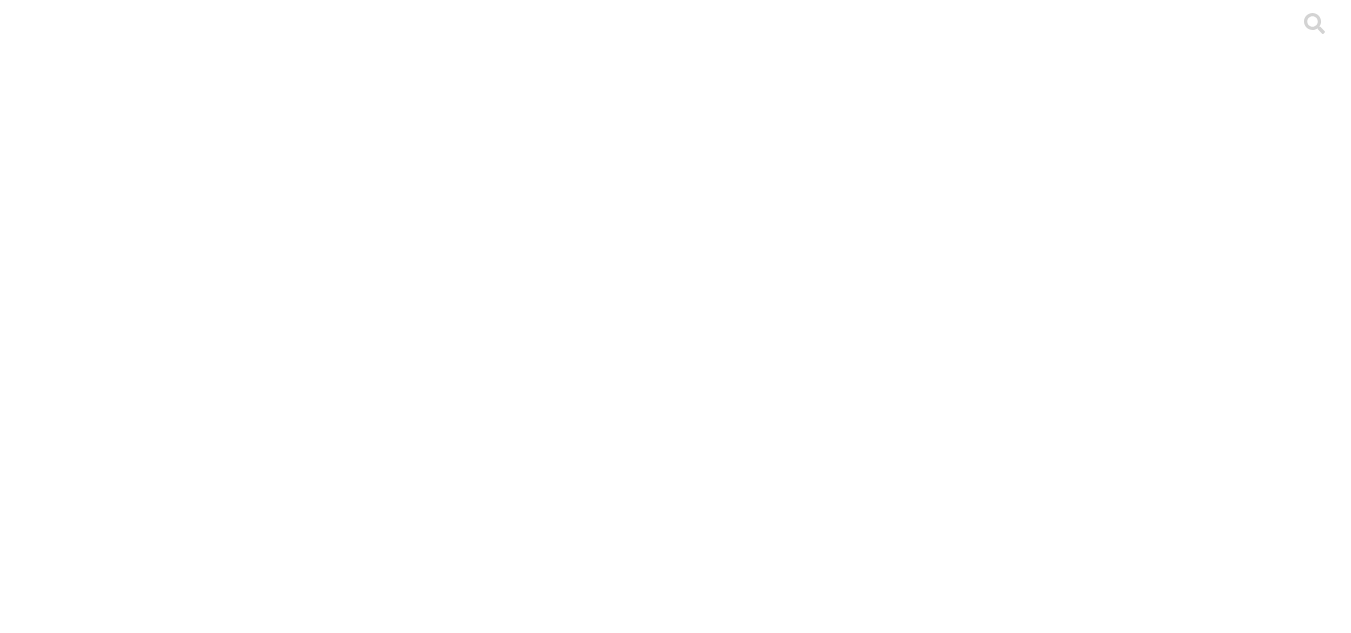 click on ".cls-1 {
fill: #d6d6d6;
}
BLE" at bounding box center [675, 2963] 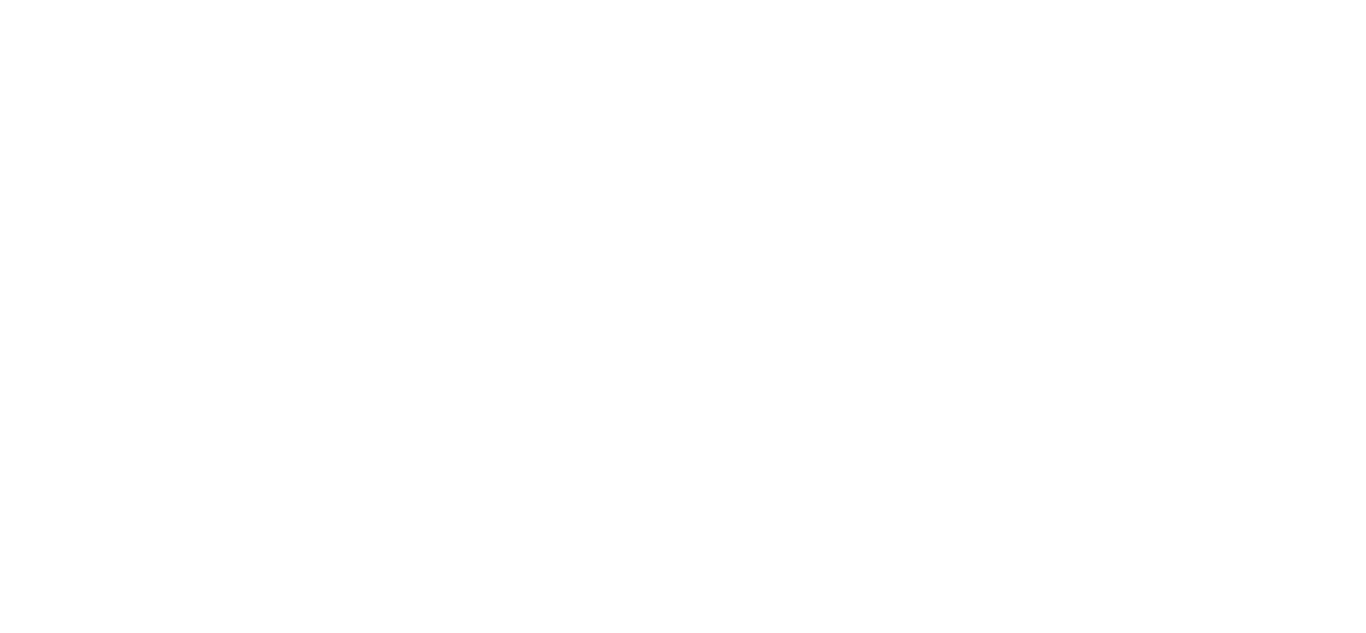click on "Submit" at bounding box center (375, 2429) 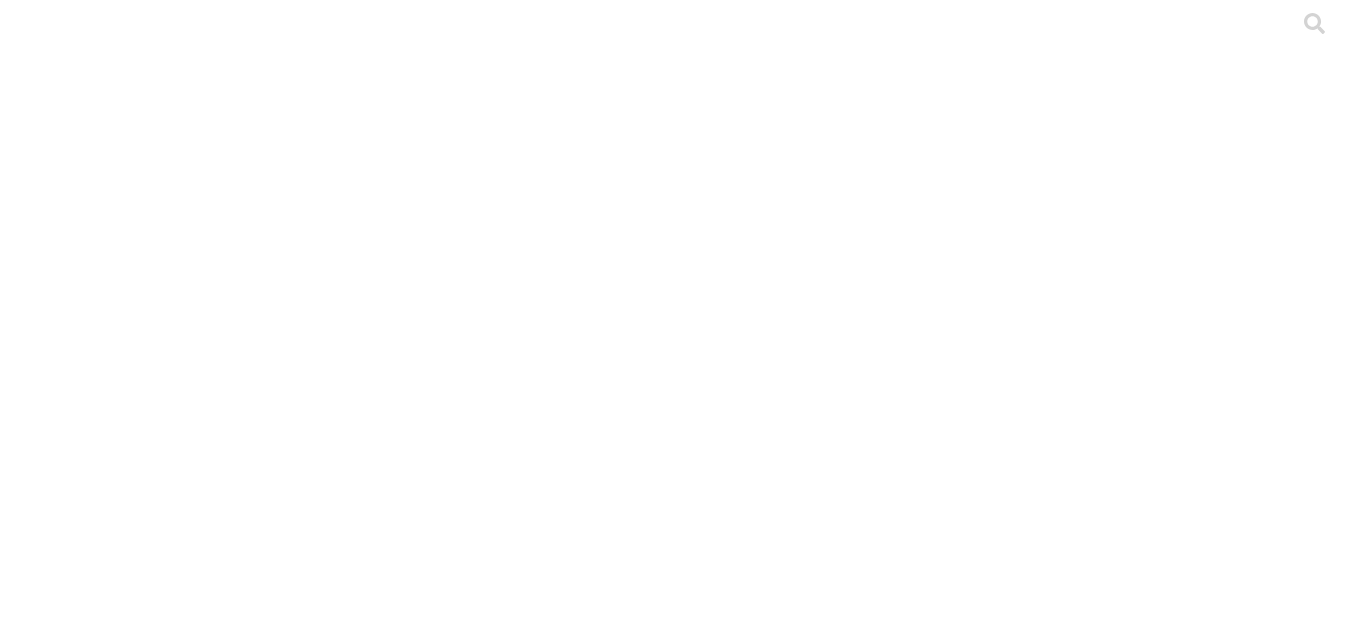 click on "Main" at bounding box center [25, 2203] 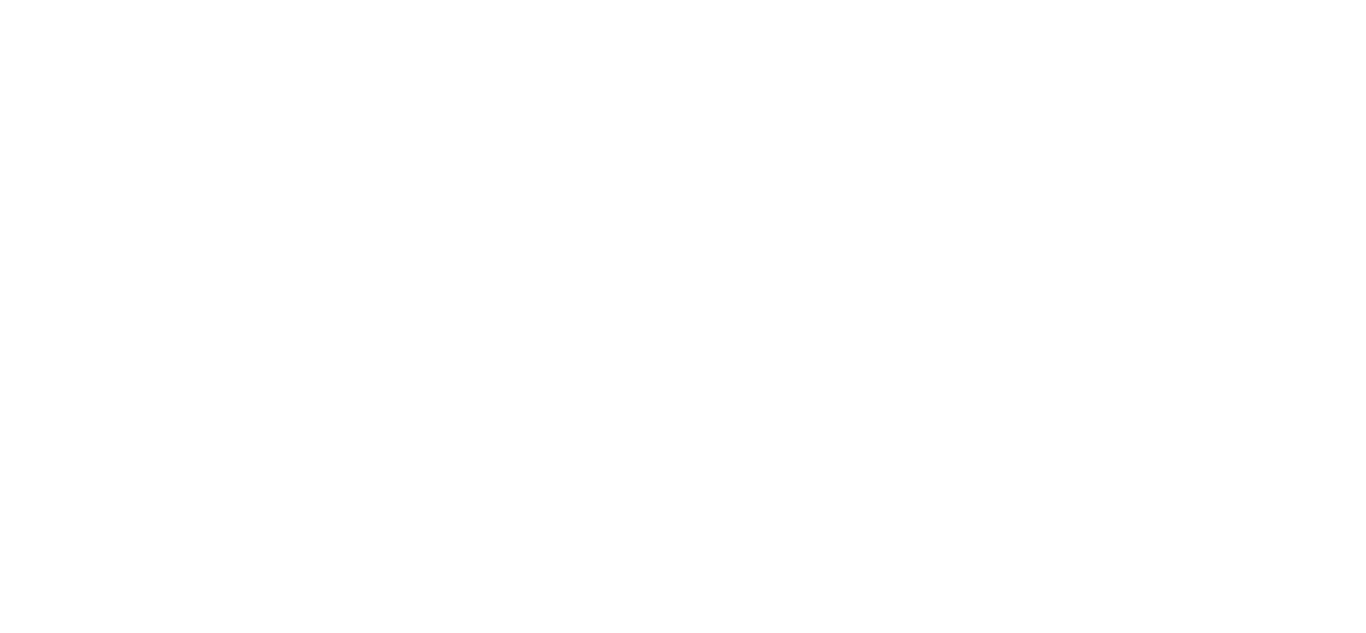 click on "Submit" at bounding box center [375, 2429] 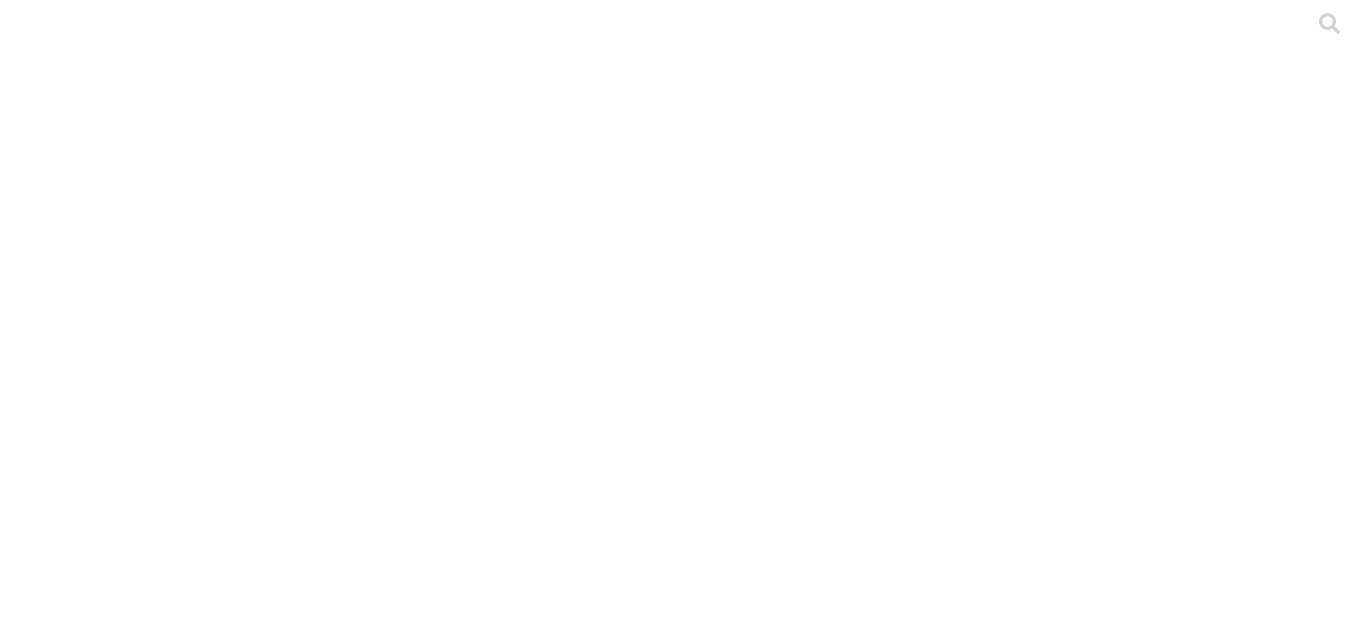 click on ".cls-1 {
fill: #d6d6d6;
}
ETL" at bounding box center [683, 2983] 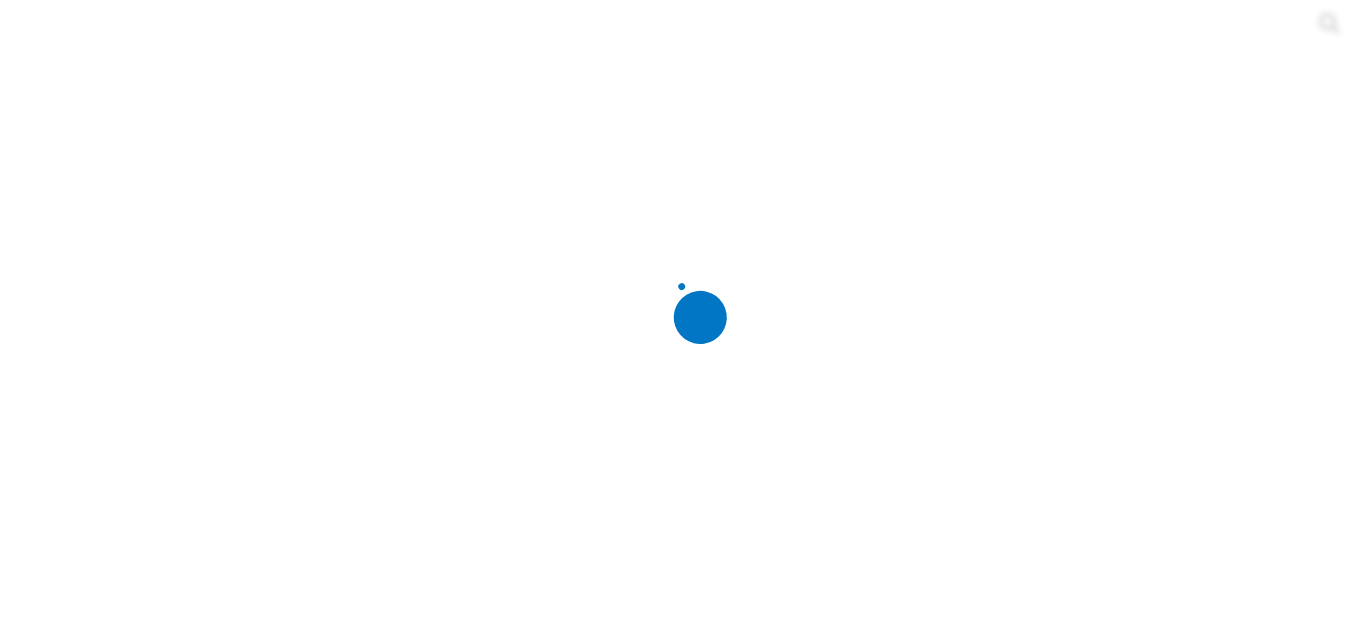 click at bounding box center [691, 316] 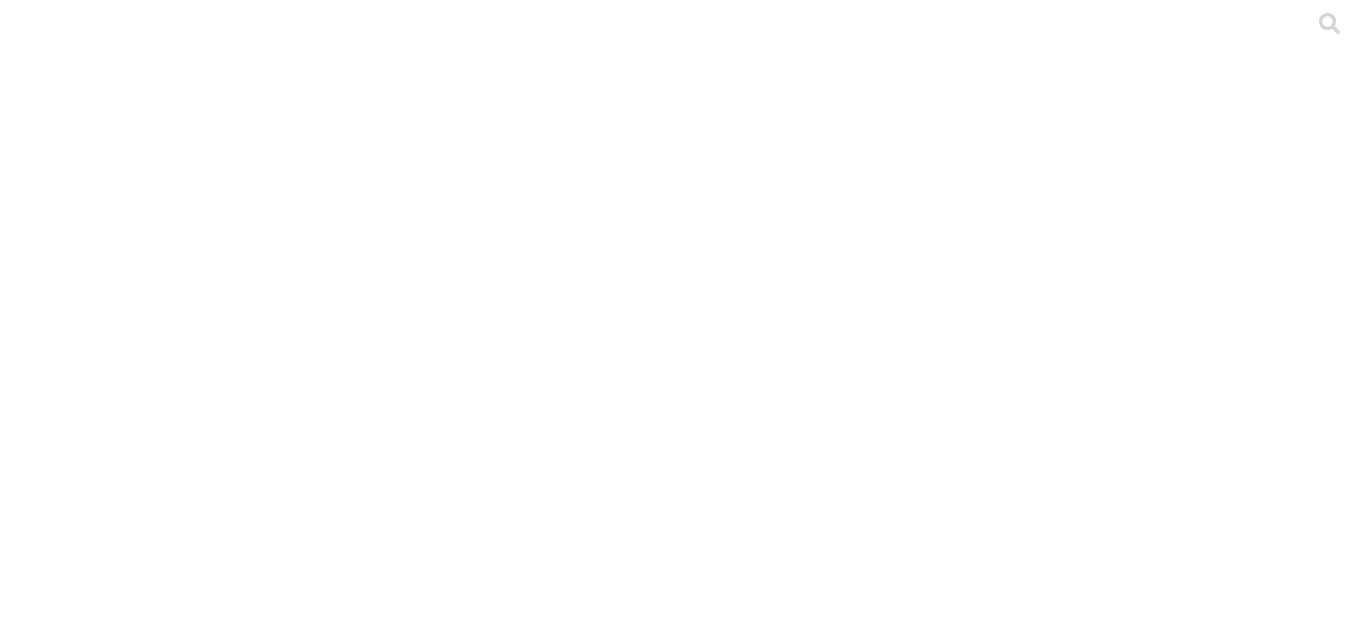 click on ".cls-1 {
fill: #d6d6d6;
}
CANALES" at bounding box center [683, 2983] 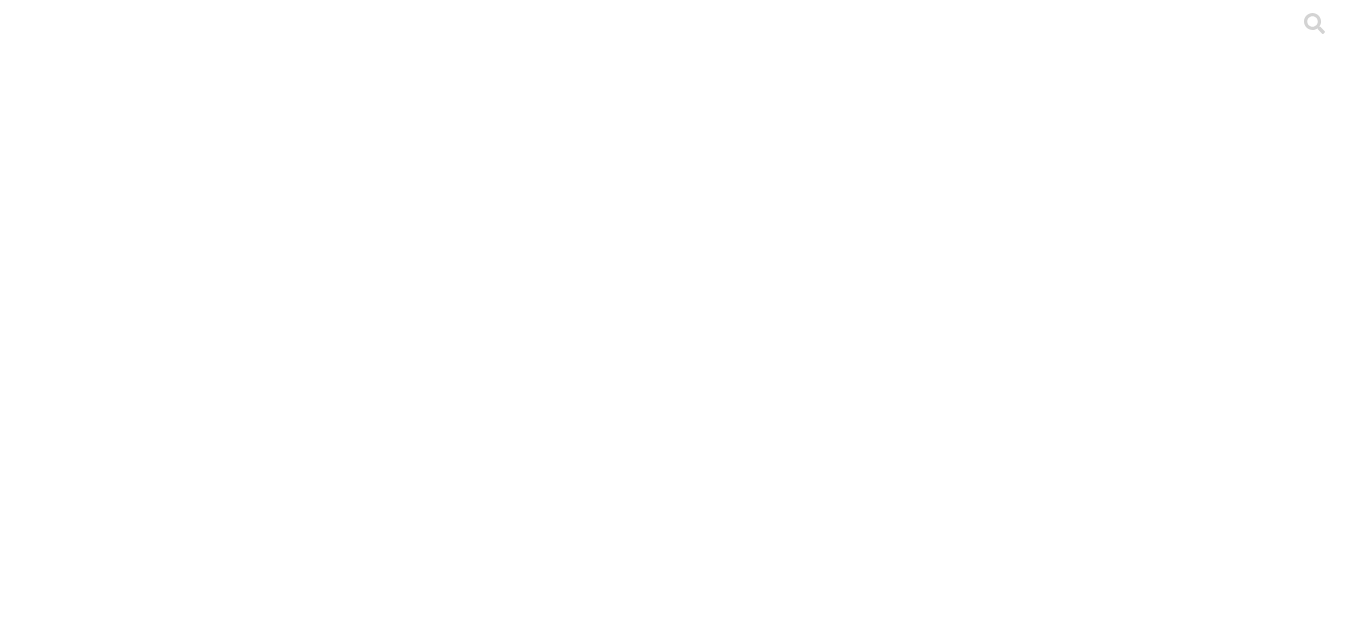 click on ".cls-1 {
fill: #d6d6d6;
}
BLE" at bounding box center [675, 2963] 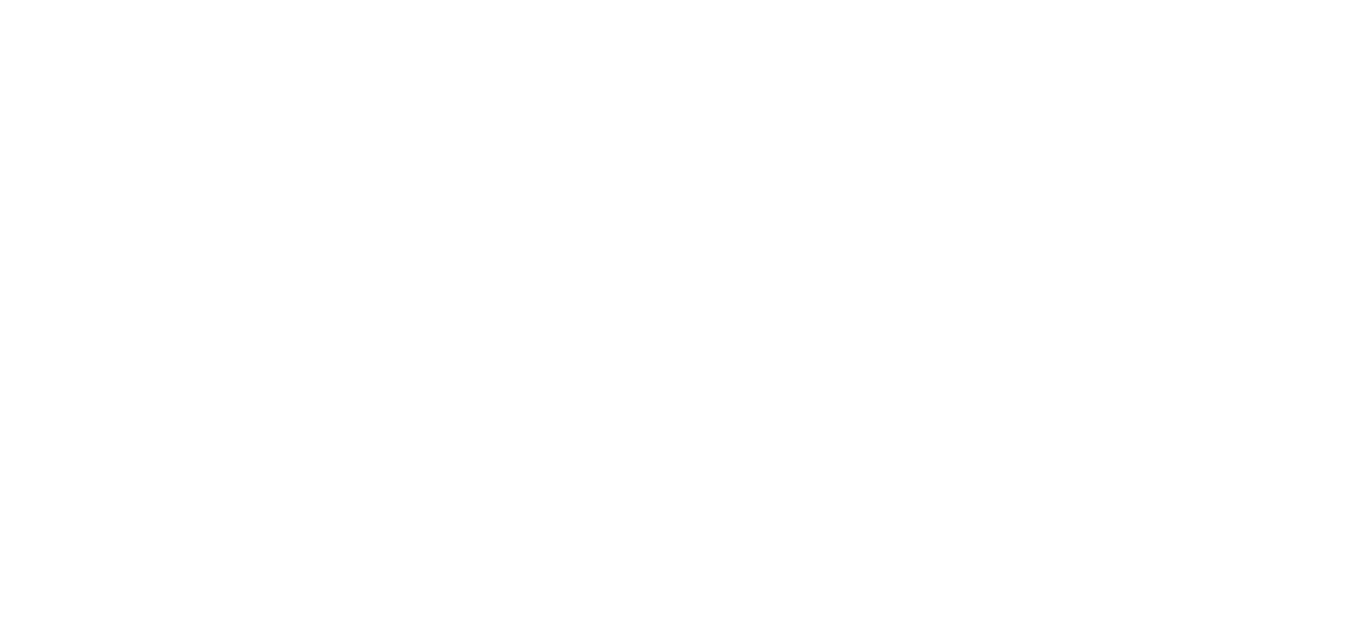 click on "Submit" at bounding box center [375, 2429] 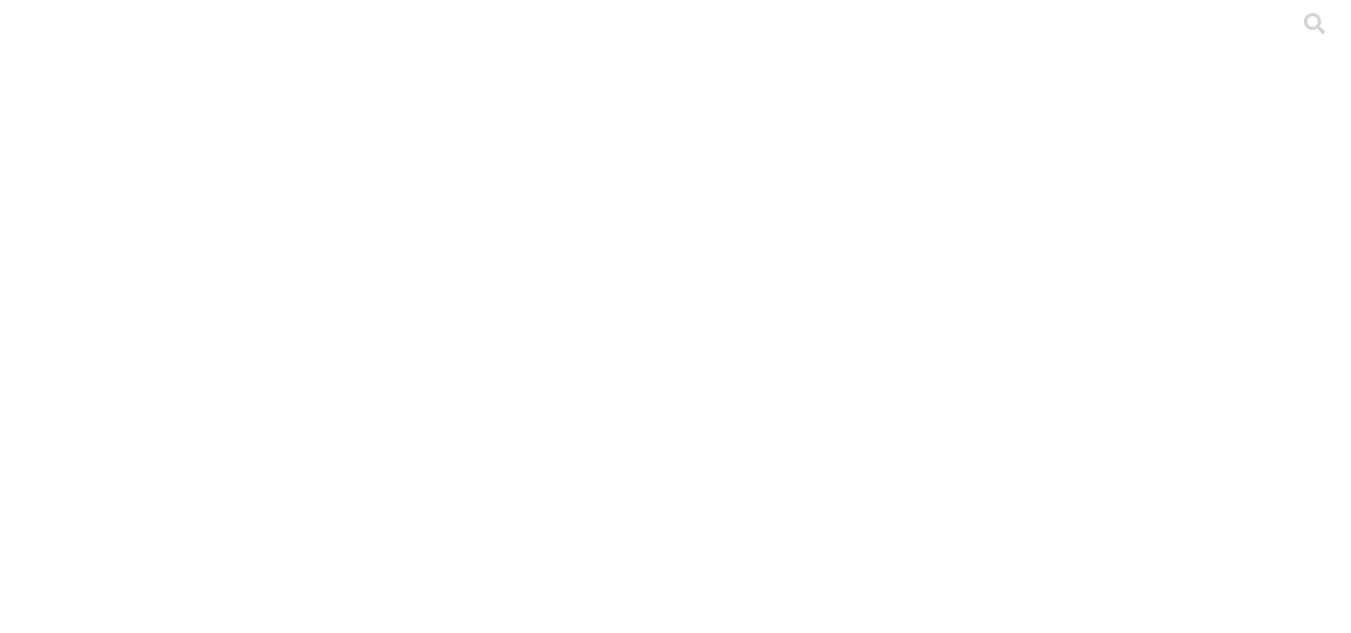 click on "Main" at bounding box center [25, 2203] 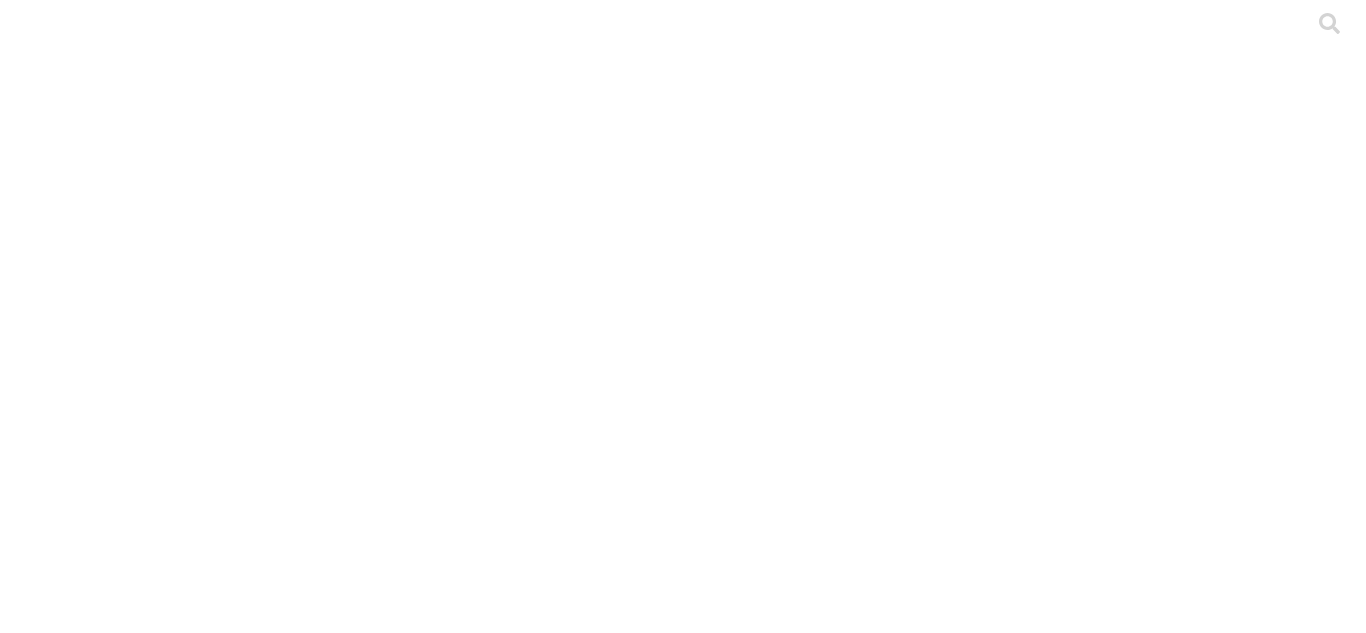 click on ".cls-1 {
fill: #d6d6d6;
}
ETL" at bounding box center [683, 2983] 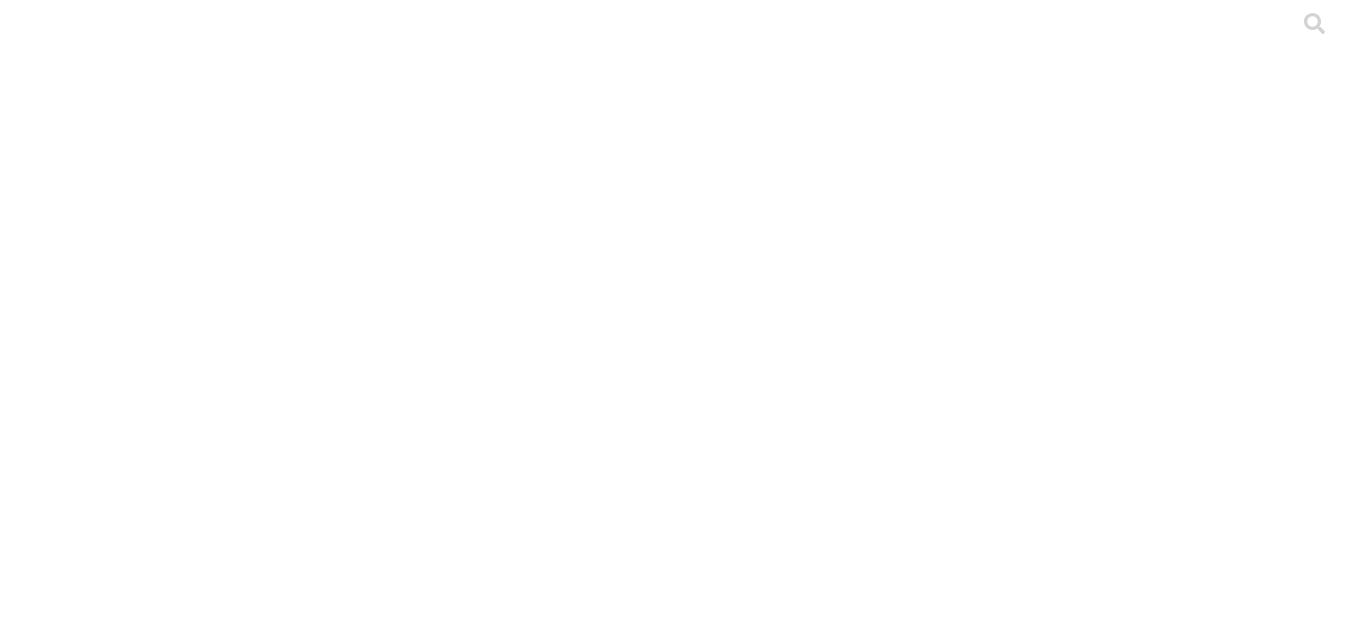 click on ".cls-1 {
fill: #d6d6d6;
}
BLE" at bounding box center [675, 2963] 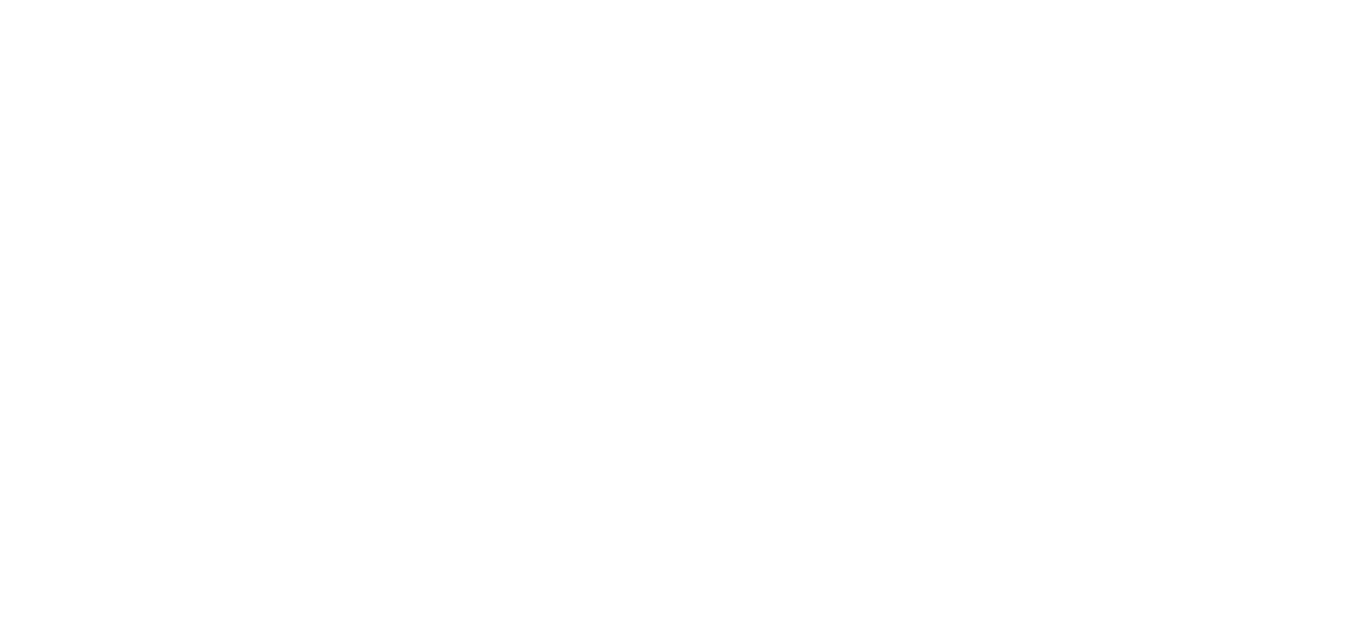 click on "Submit" at bounding box center [375, 2429] 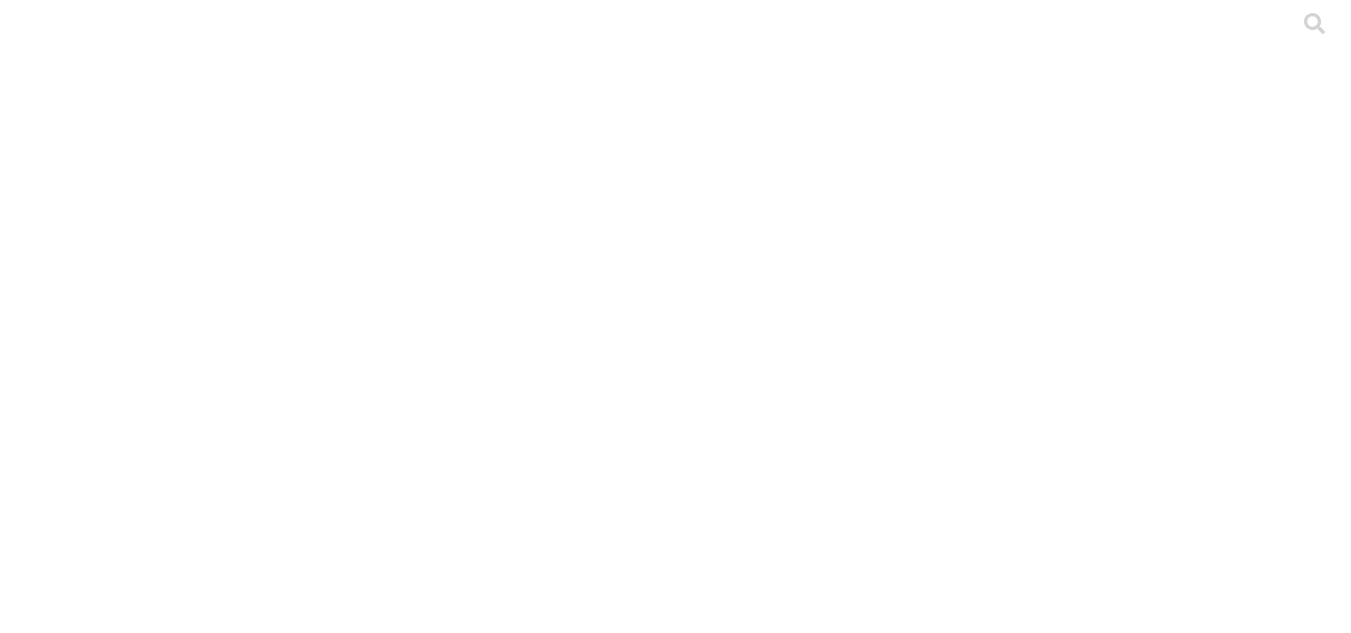 click on "Main" at bounding box center (25, 2203) 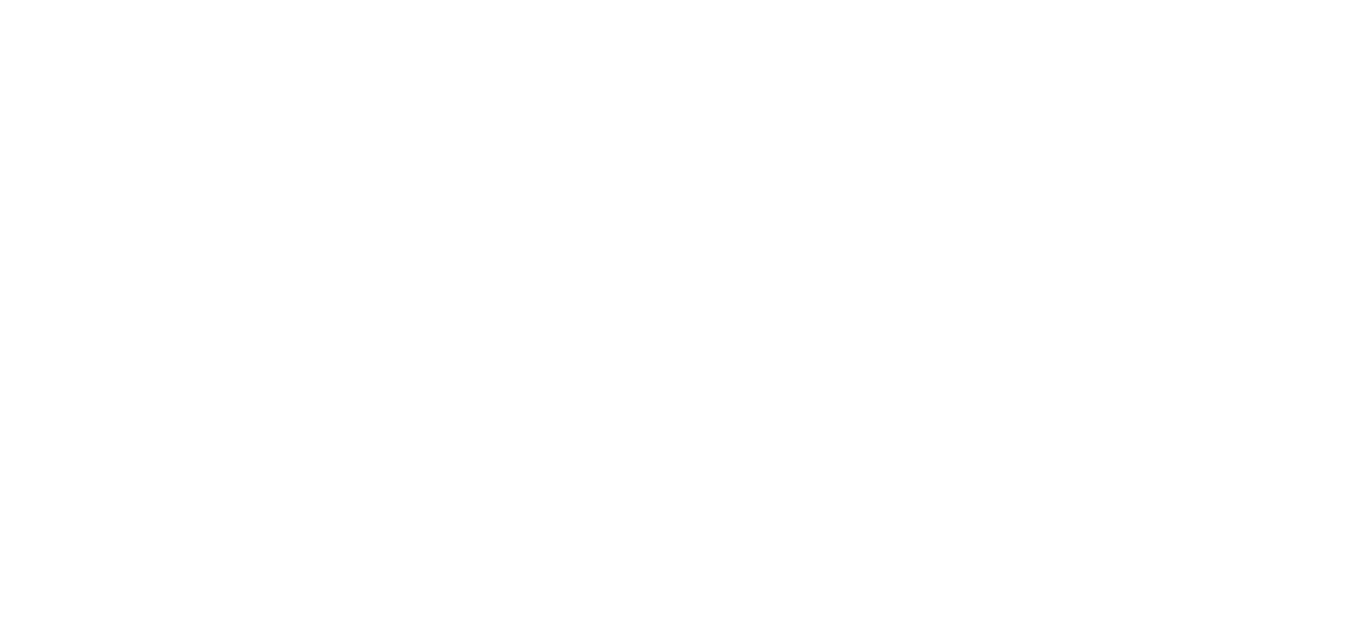 click at bounding box center [683, 2393] 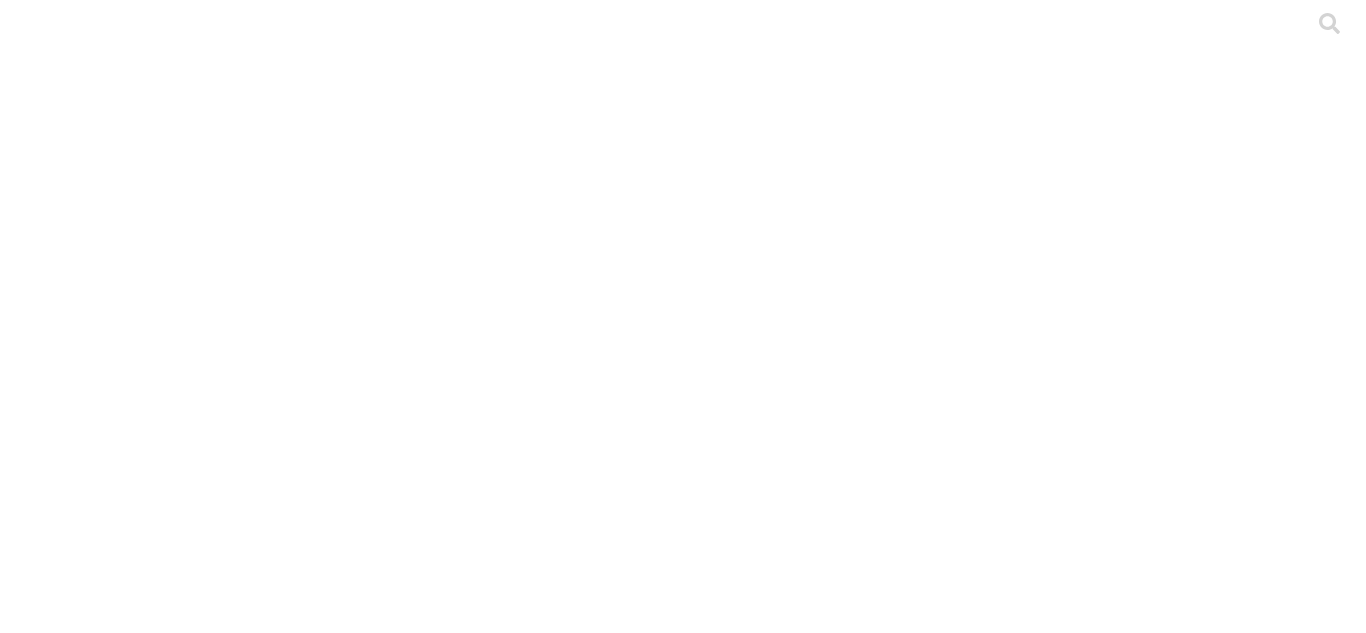 click on ".cls-1 {
fill: #d6d6d6;
}
ETL" at bounding box center (683, 2983) 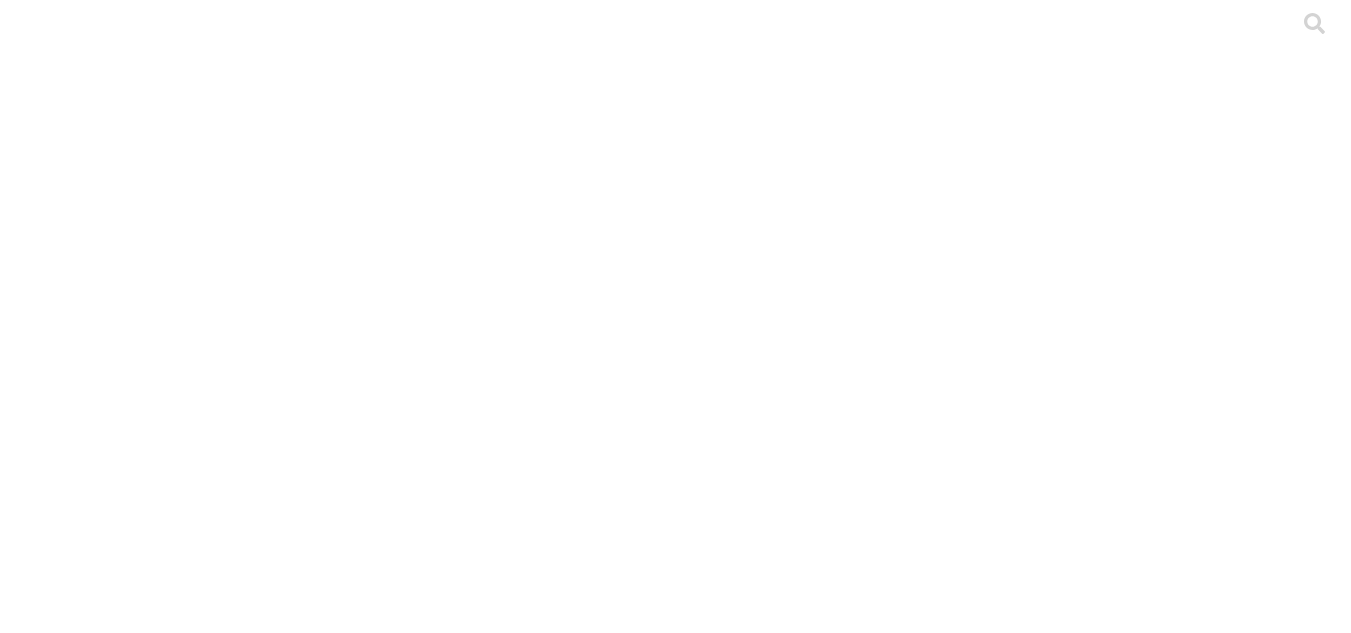 click on ".cls-1 {
fill: #d6d6d6;
}
BLE" at bounding box center (675, 2963) 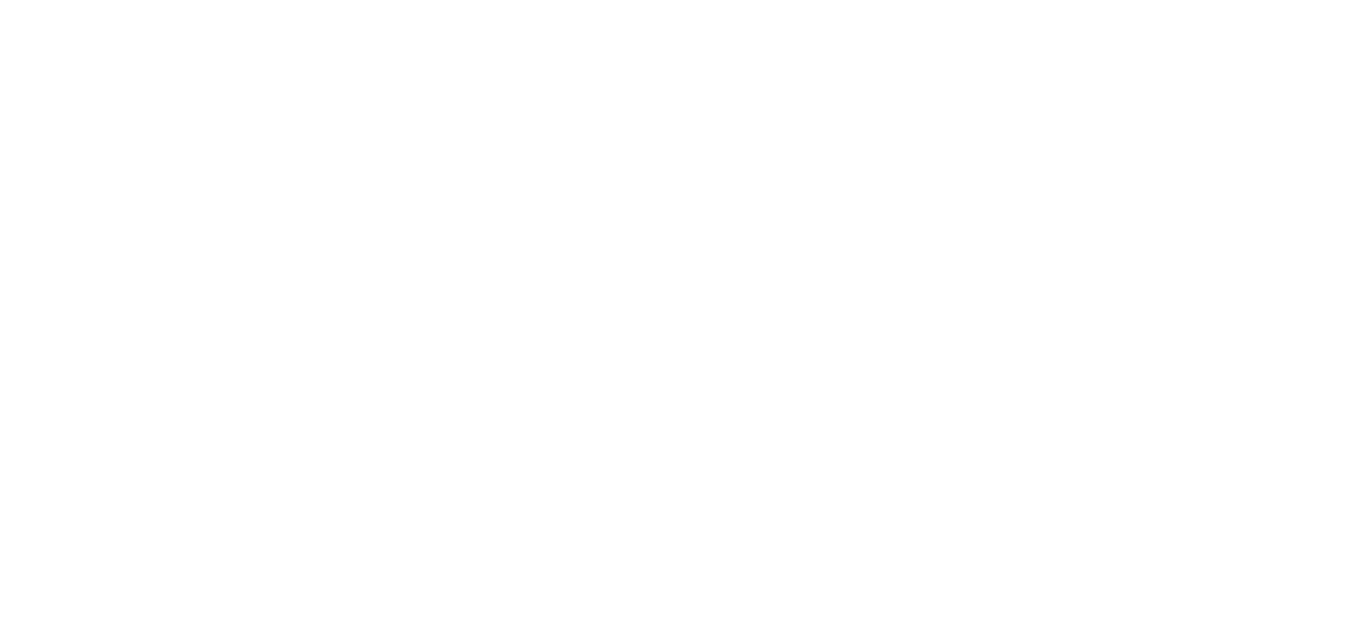 click on "Submit" at bounding box center (375, 2429) 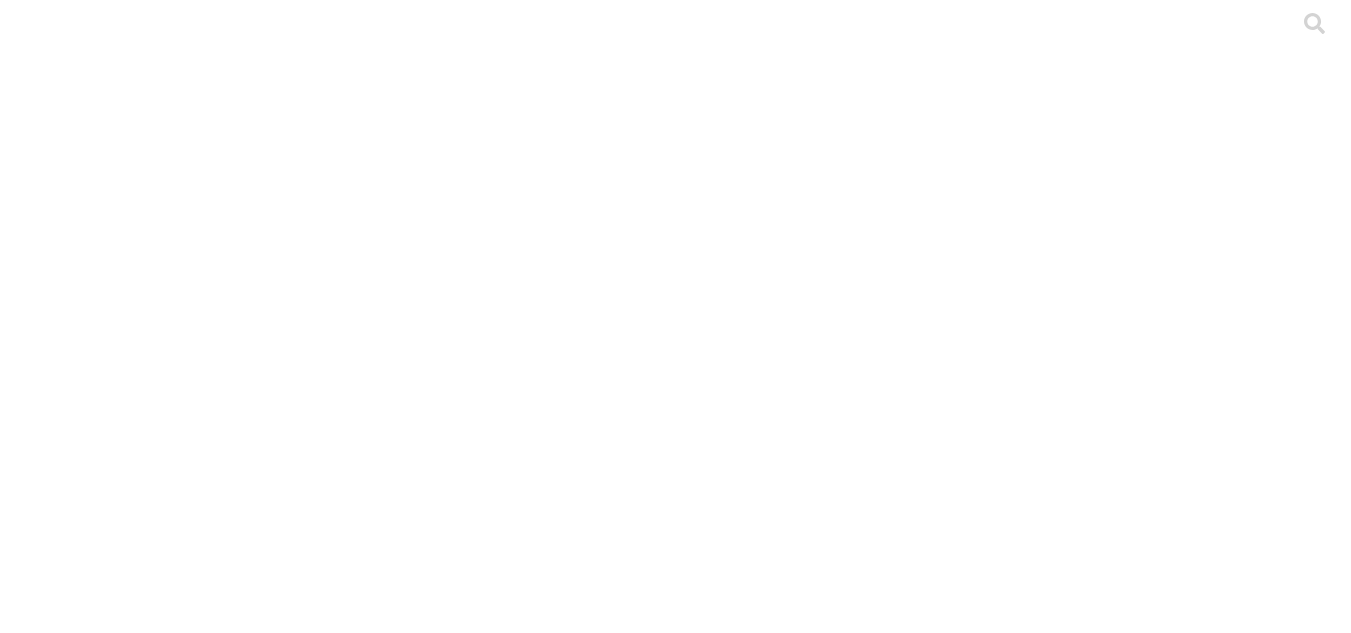 click on "CANALES" at bounding box center (108, 2203) 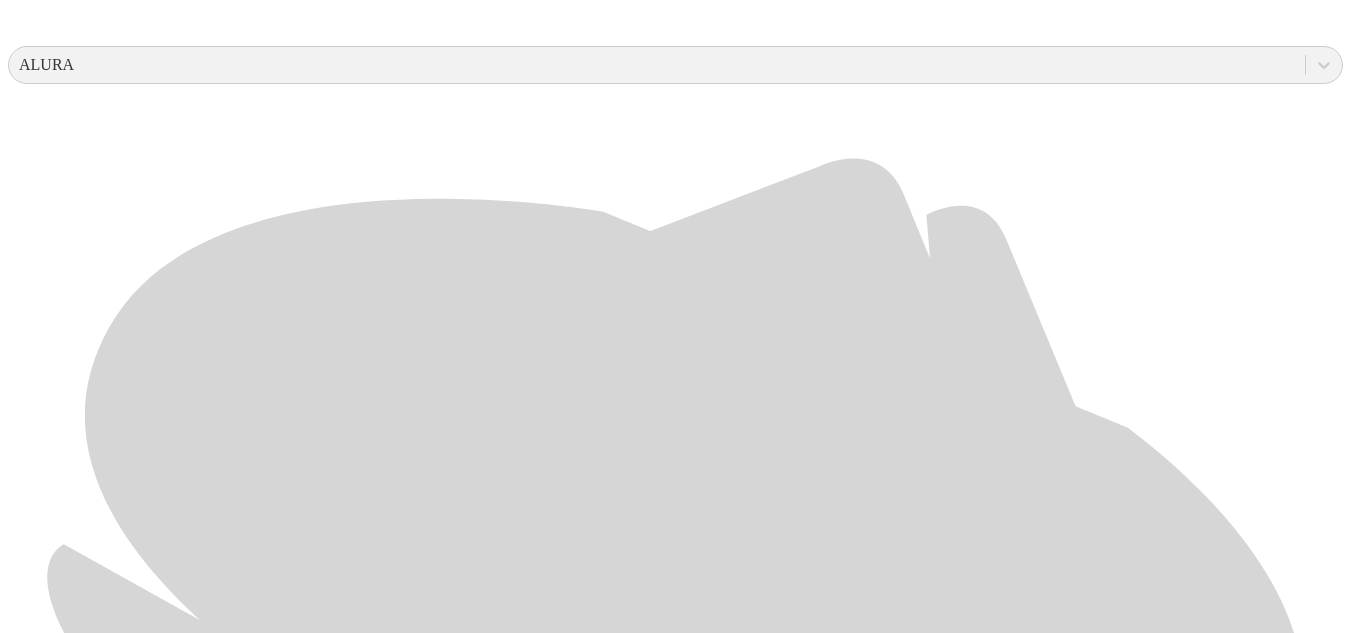scroll, scrollTop: 800, scrollLeft: 0, axis: vertical 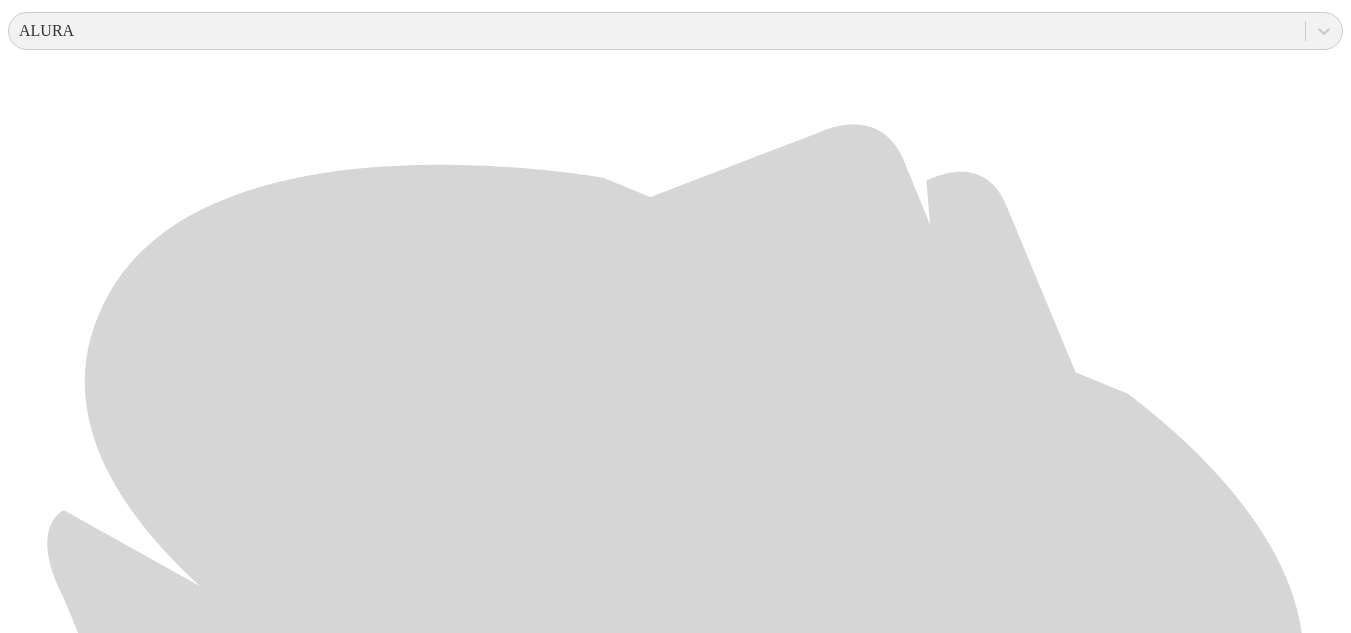 click on ".cls-1 {
fill: #d6d6d6;
}
FAZENDA" at bounding box center (675, 26589) 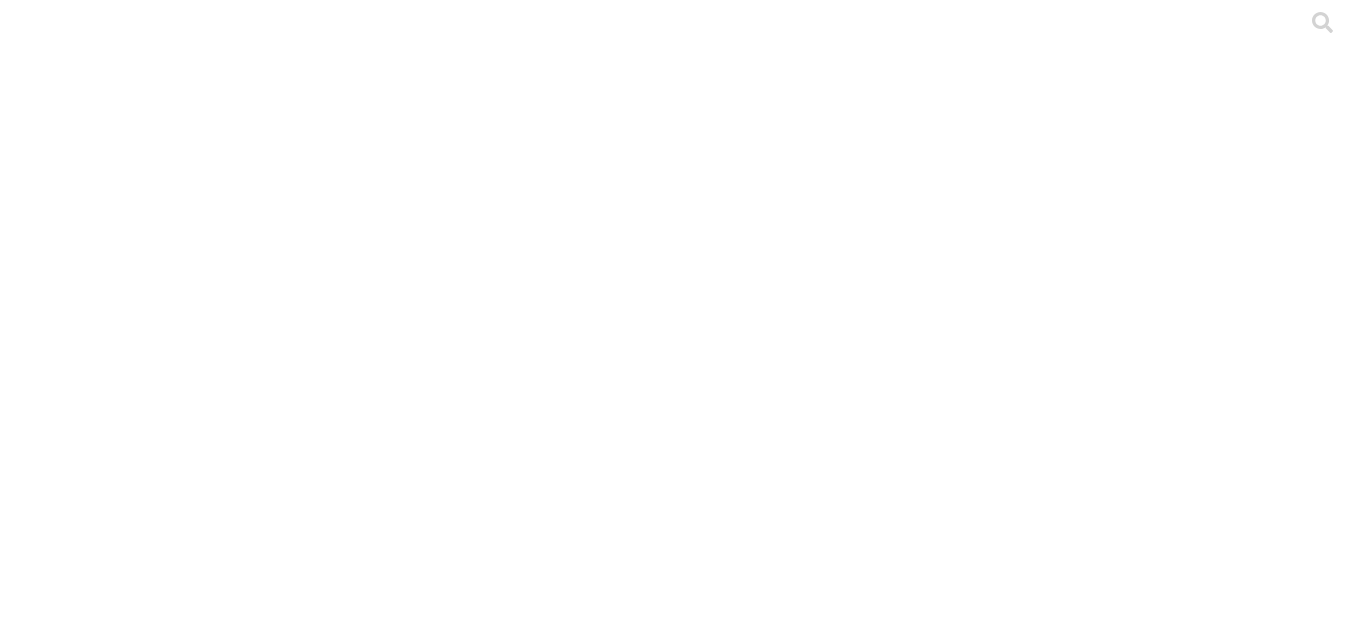 scroll, scrollTop: 0, scrollLeft: 0, axis: both 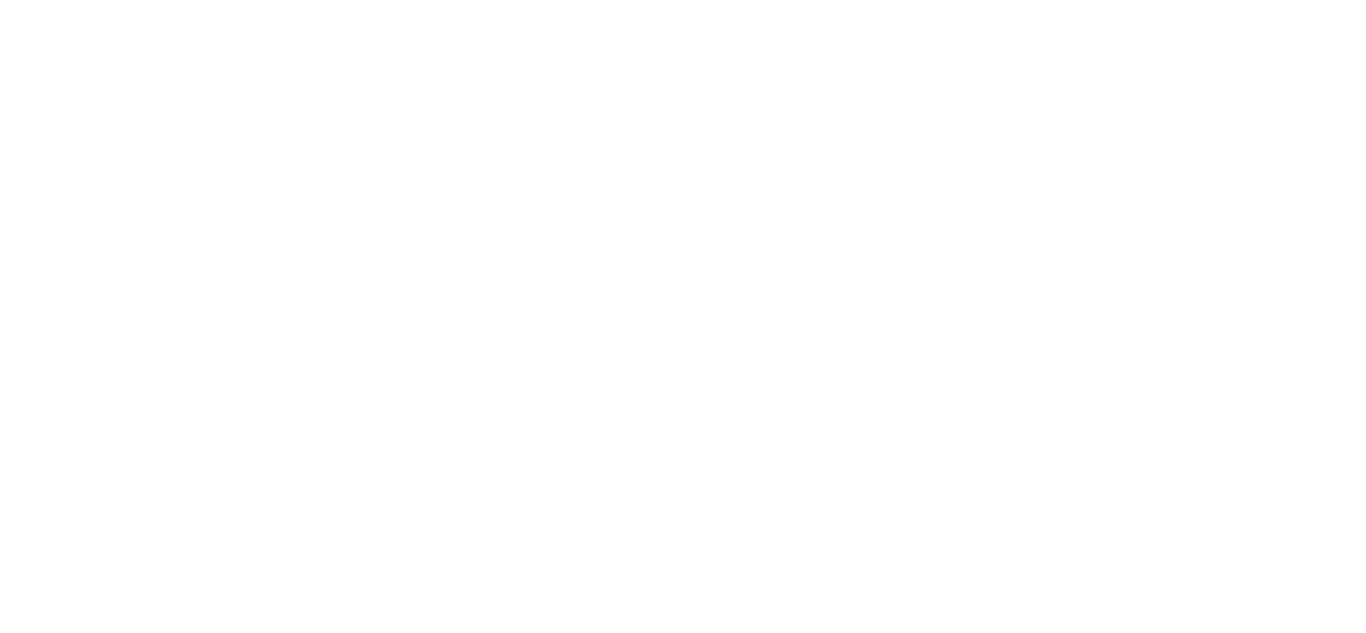 click on "Submit" at bounding box center [375, 2503] 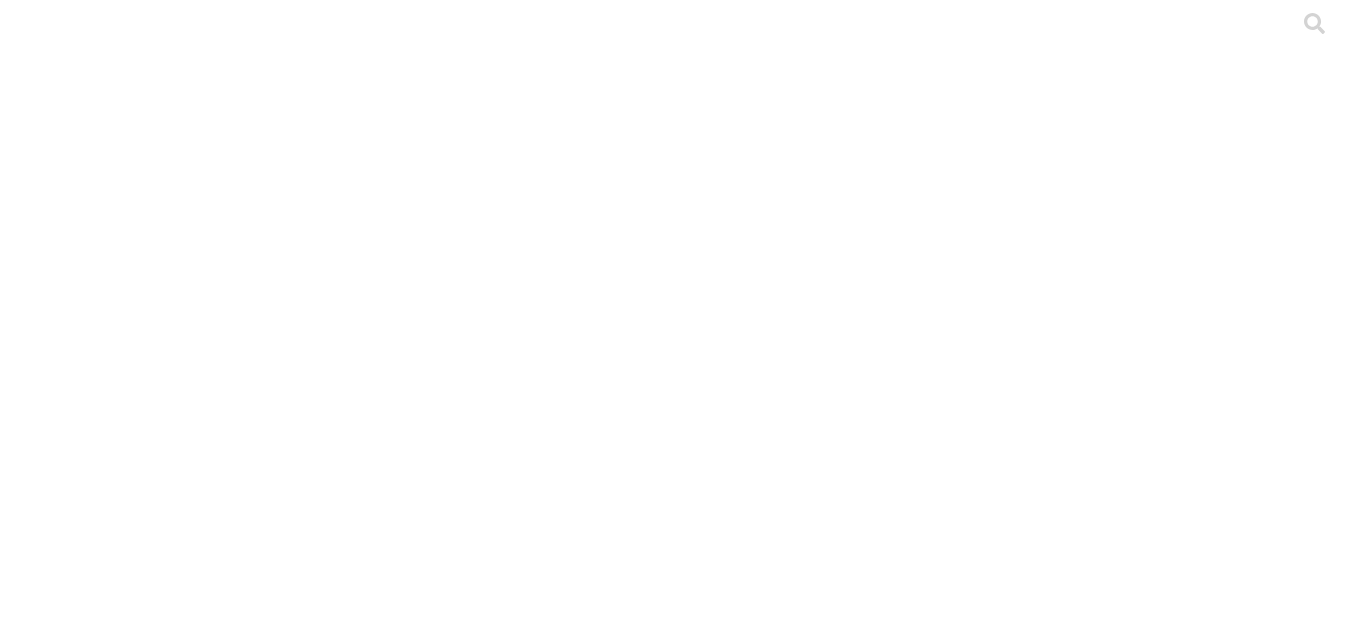 click on "Main" at bounding box center [25, 2203] 